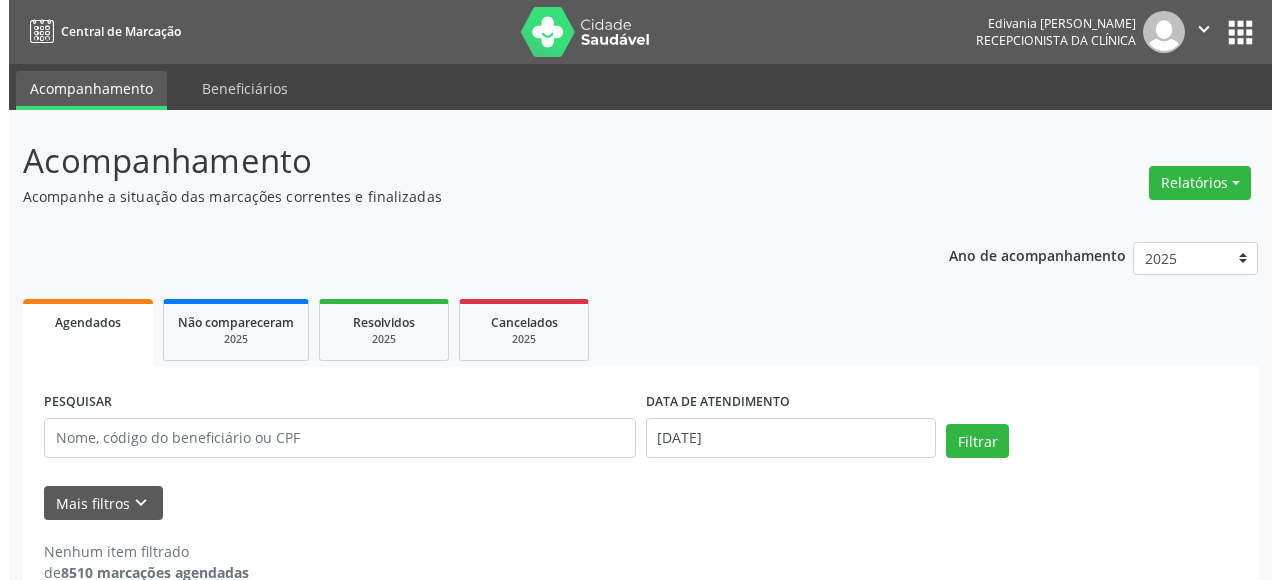 scroll, scrollTop: 0, scrollLeft: 0, axis: both 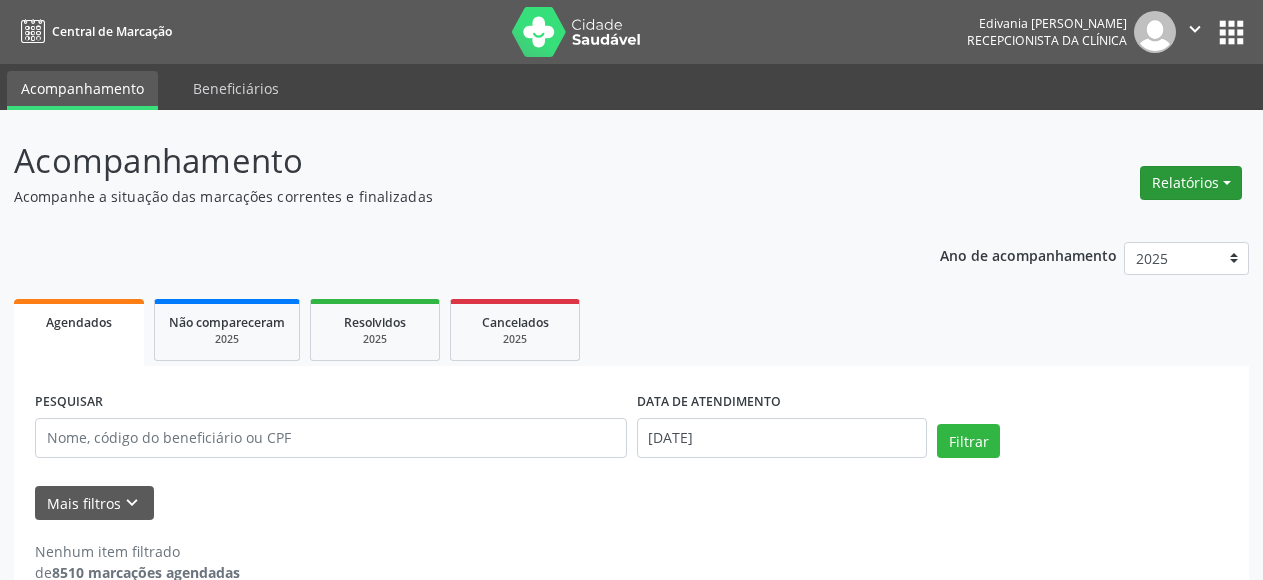 click on "Relatórios" at bounding box center (1191, 183) 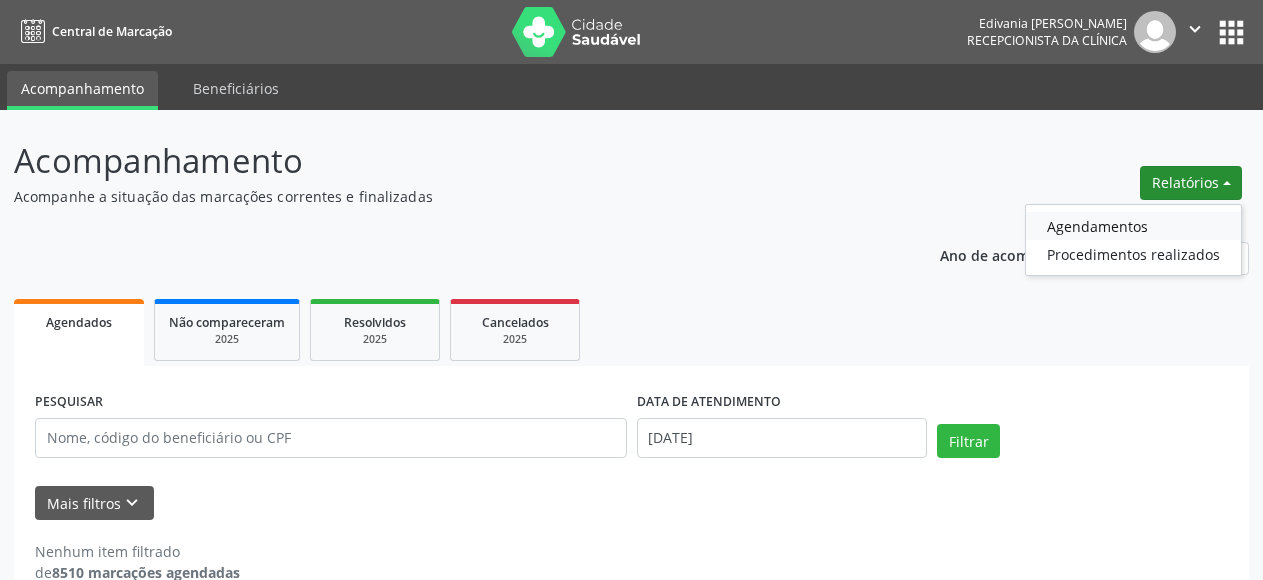 click on "Agendamentos" at bounding box center [1133, 226] 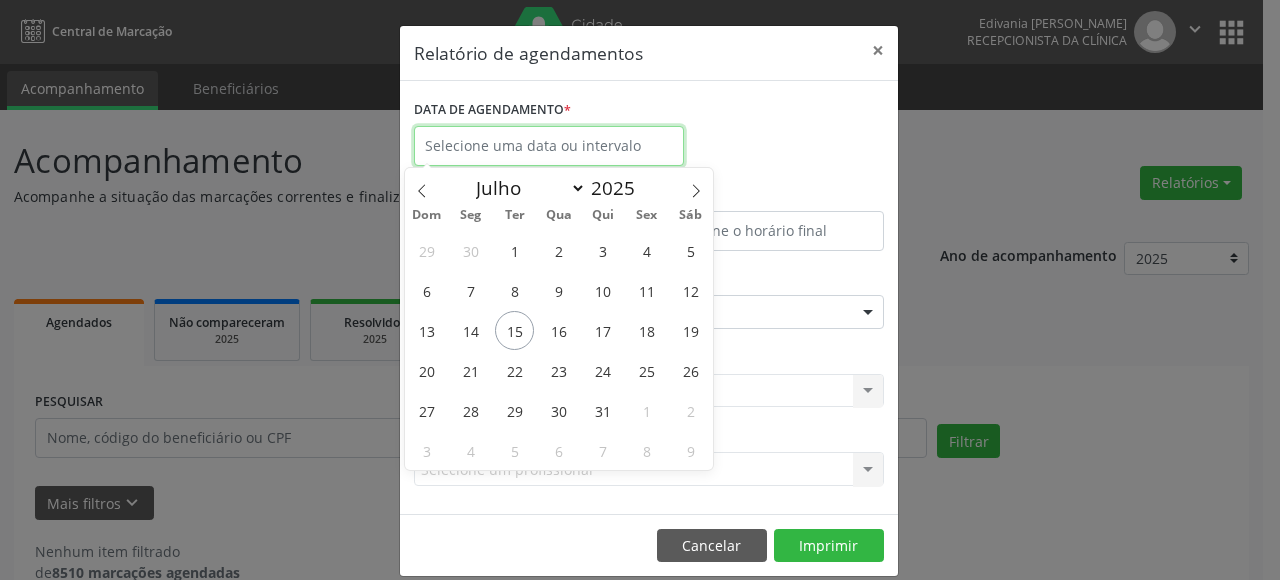 click at bounding box center [549, 146] 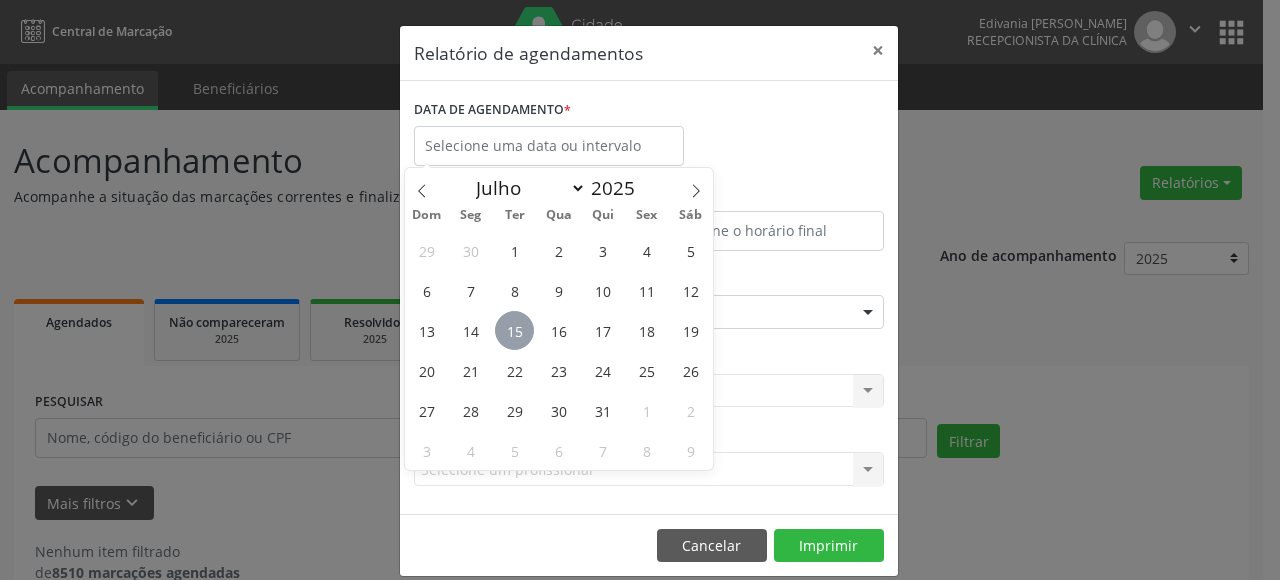 click on "15" at bounding box center (514, 330) 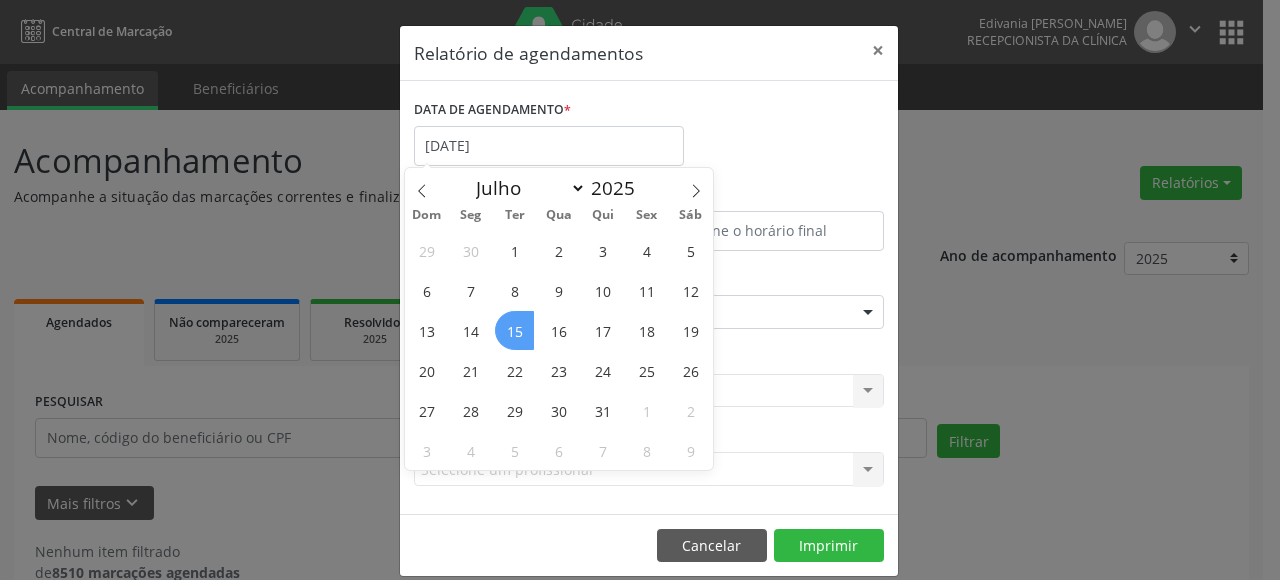 click on "15" at bounding box center (514, 330) 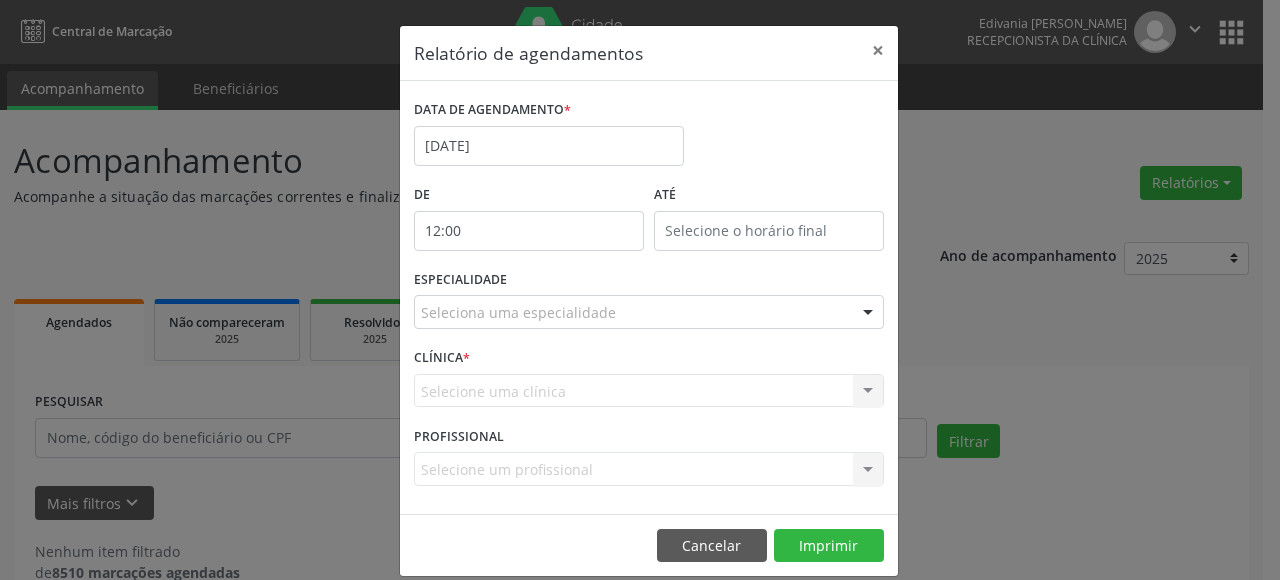 click on "12:00" at bounding box center [529, 231] 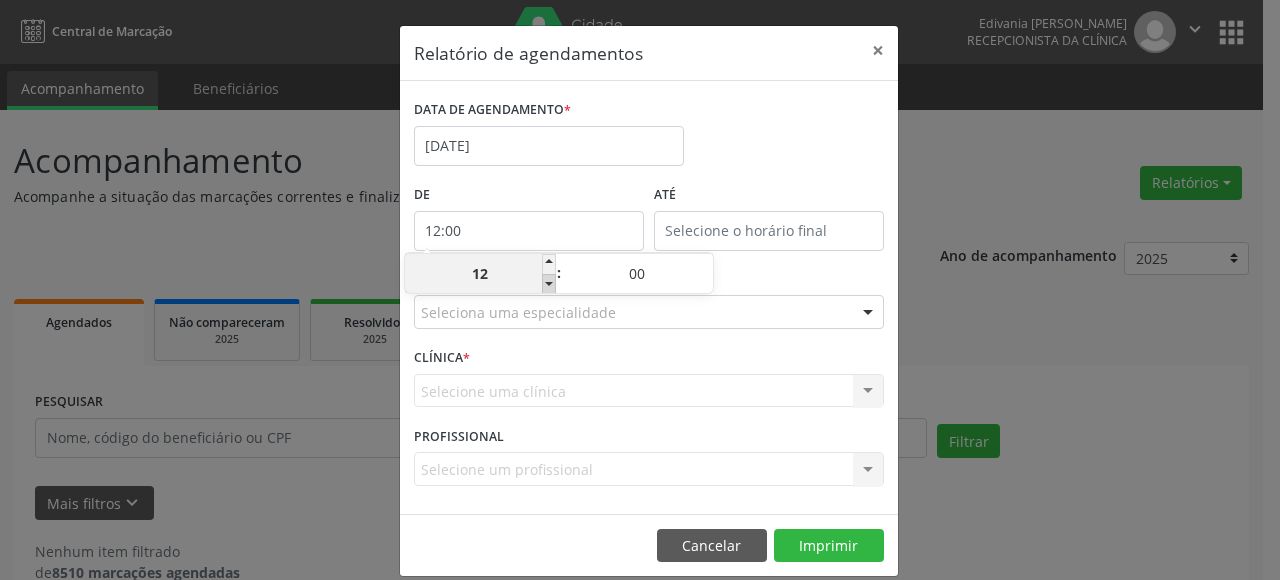 click at bounding box center (549, 284) 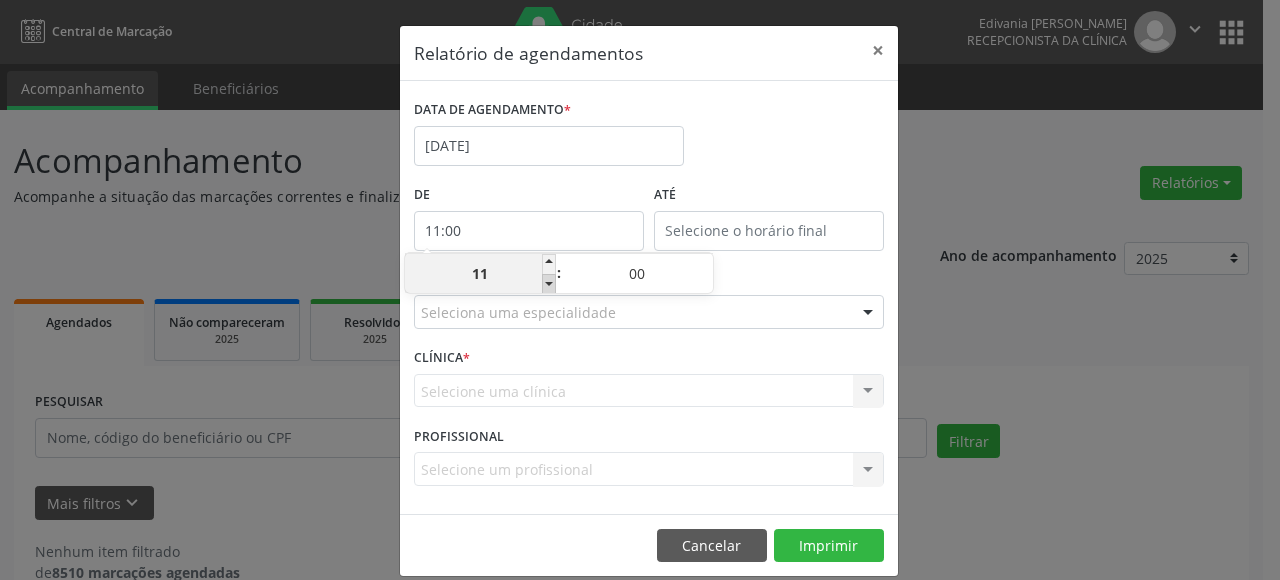 click at bounding box center [549, 284] 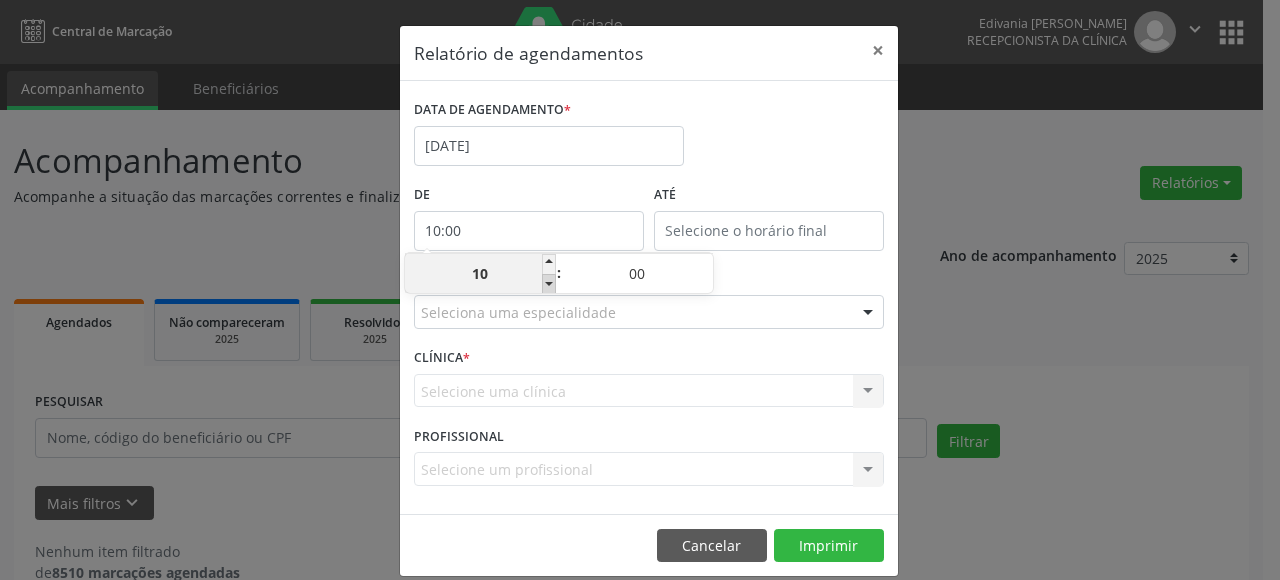 click at bounding box center [549, 284] 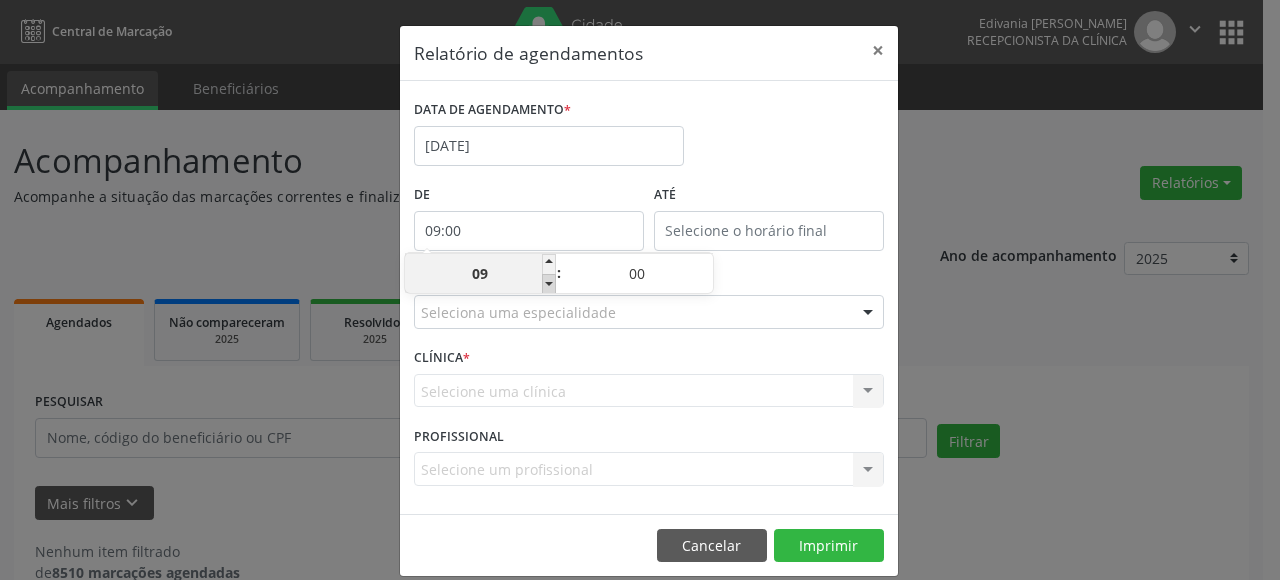 click at bounding box center (549, 284) 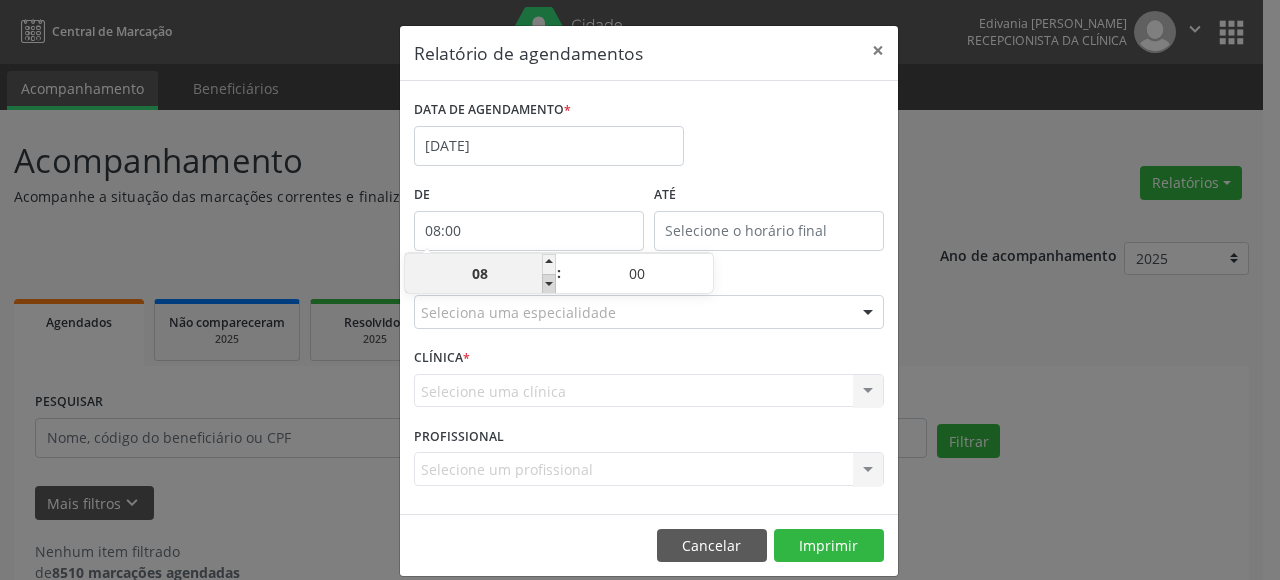 click at bounding box center [549, 284] 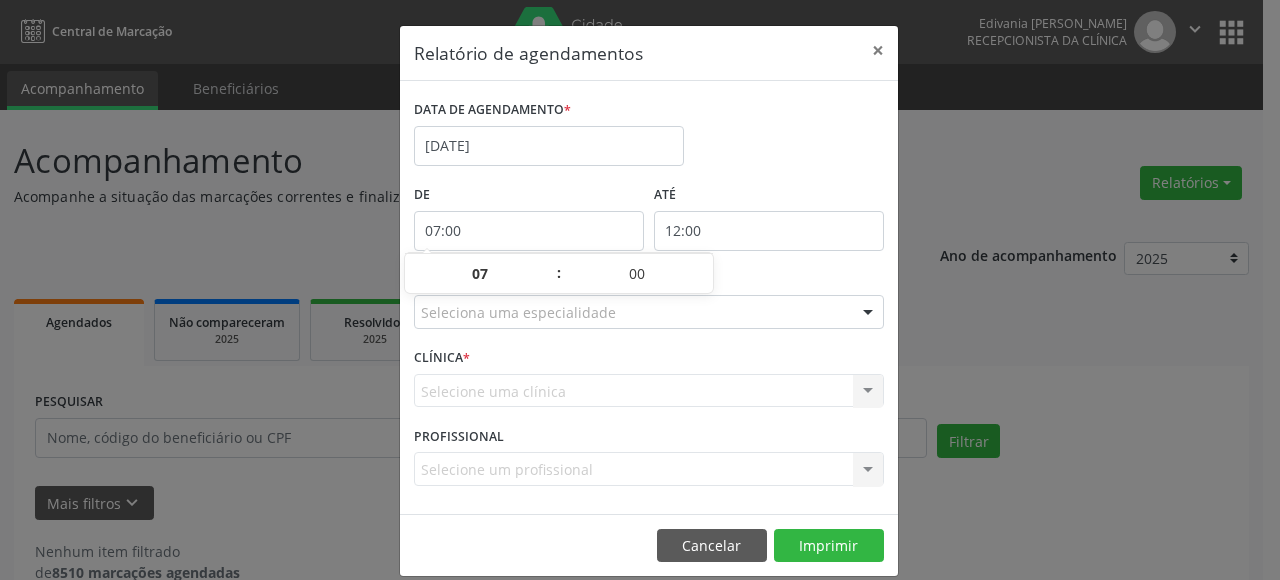 click on "12:00" at bounding box center (769, 231) 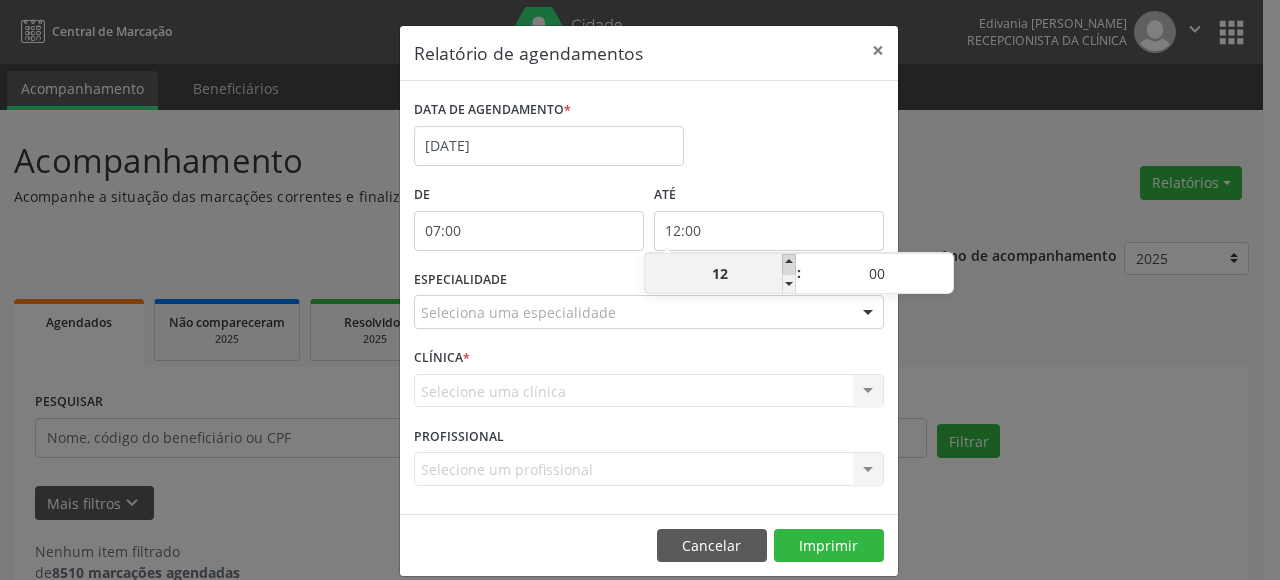 click at bounding box center (789, 264) 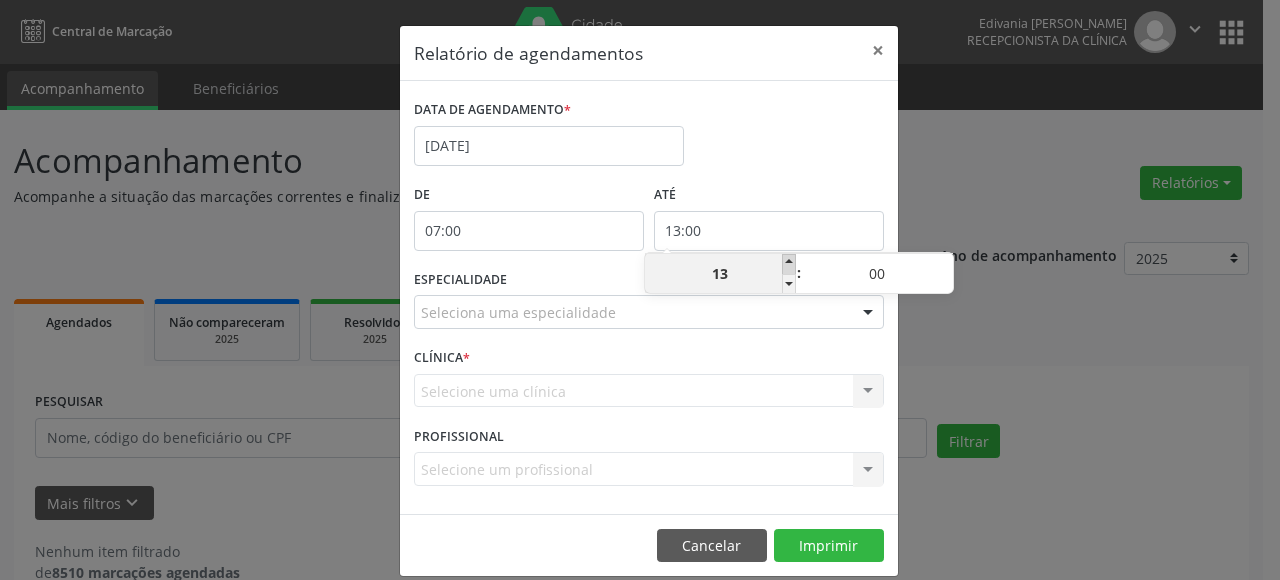 click at bounding box center (789, 264) 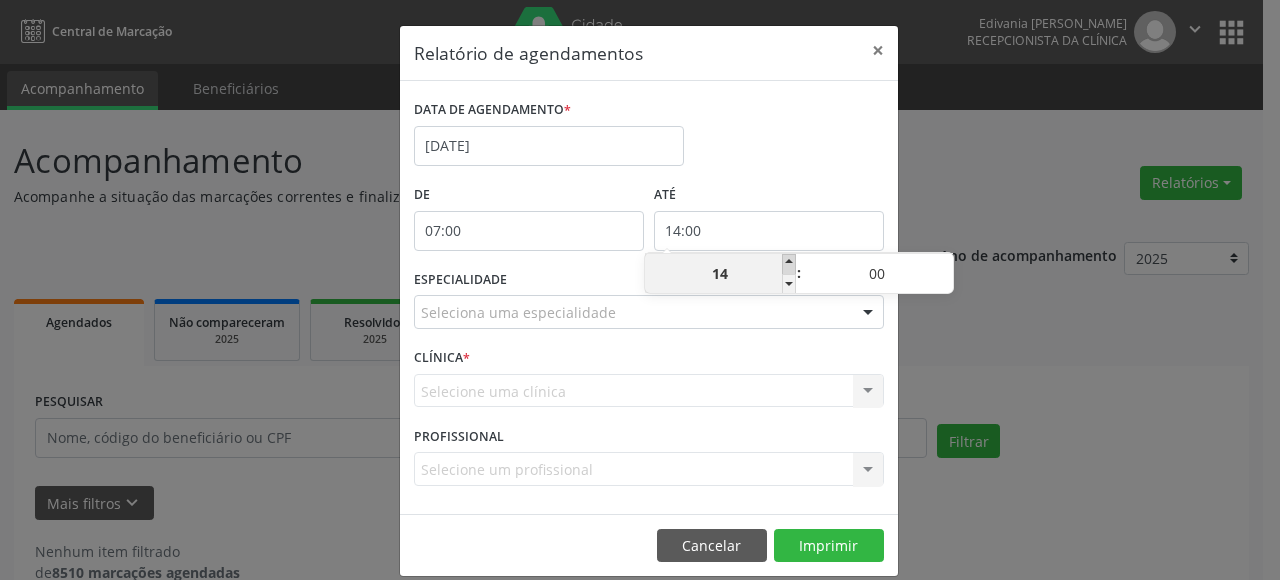 click at bounding box center (789, 264) 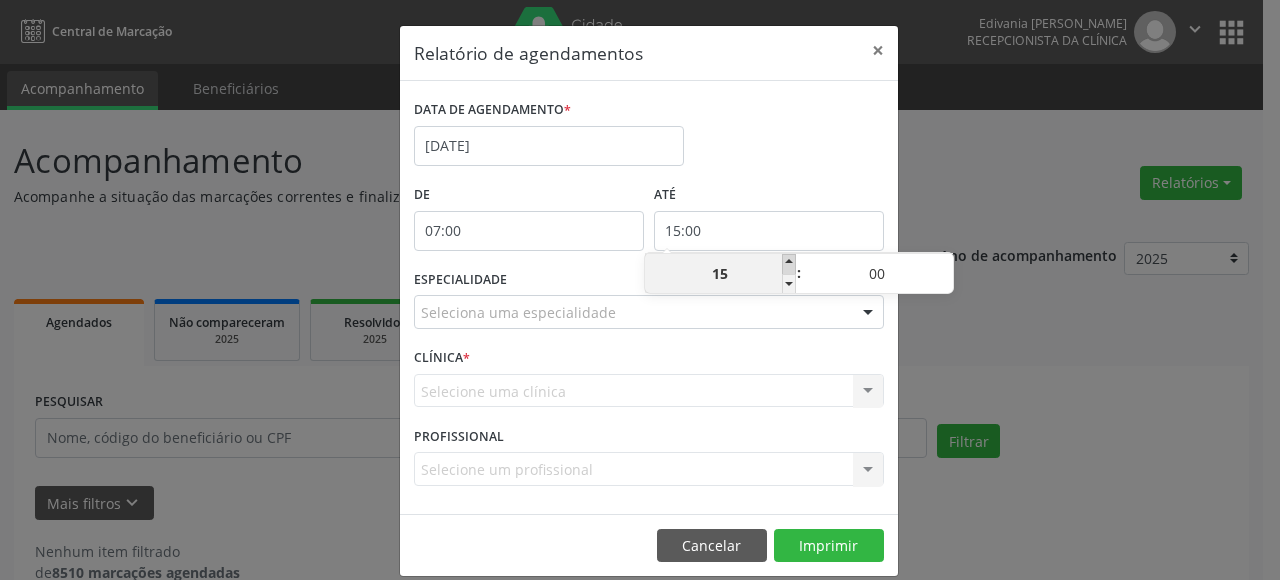 click at bounding box center [789, 264] 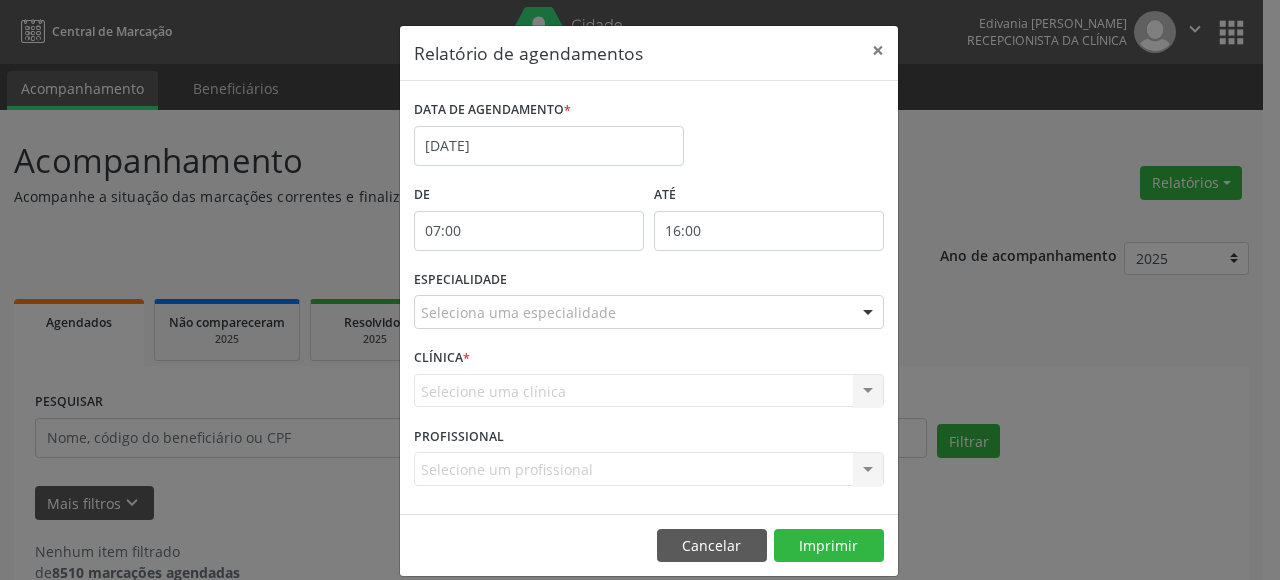 click on "ATÉ" at bounding box center [769, 195] 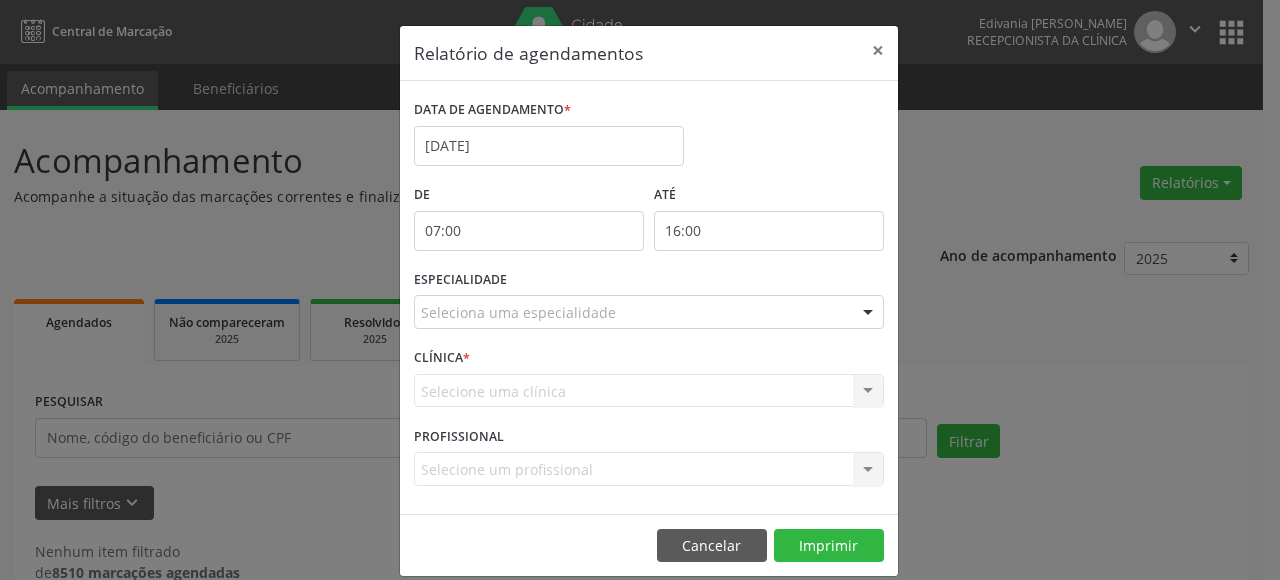 click on "Seleciona uma especialidade" at bounding box center (649, 312) 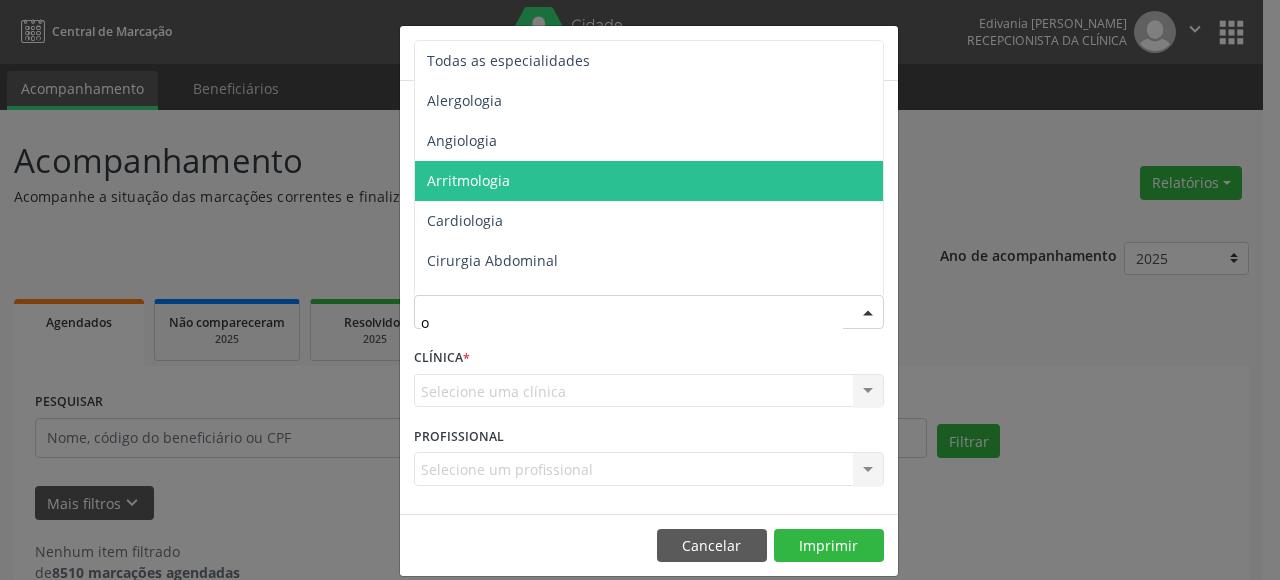 type on "of" 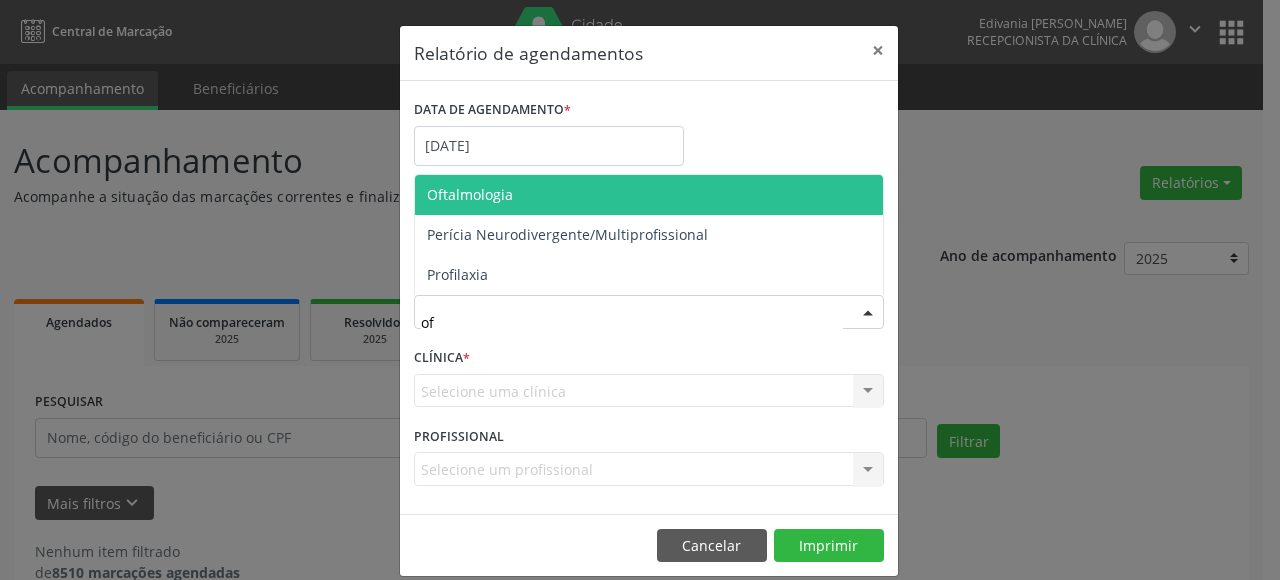 click on "Oftalmologia" at bounding box center (649, 195) 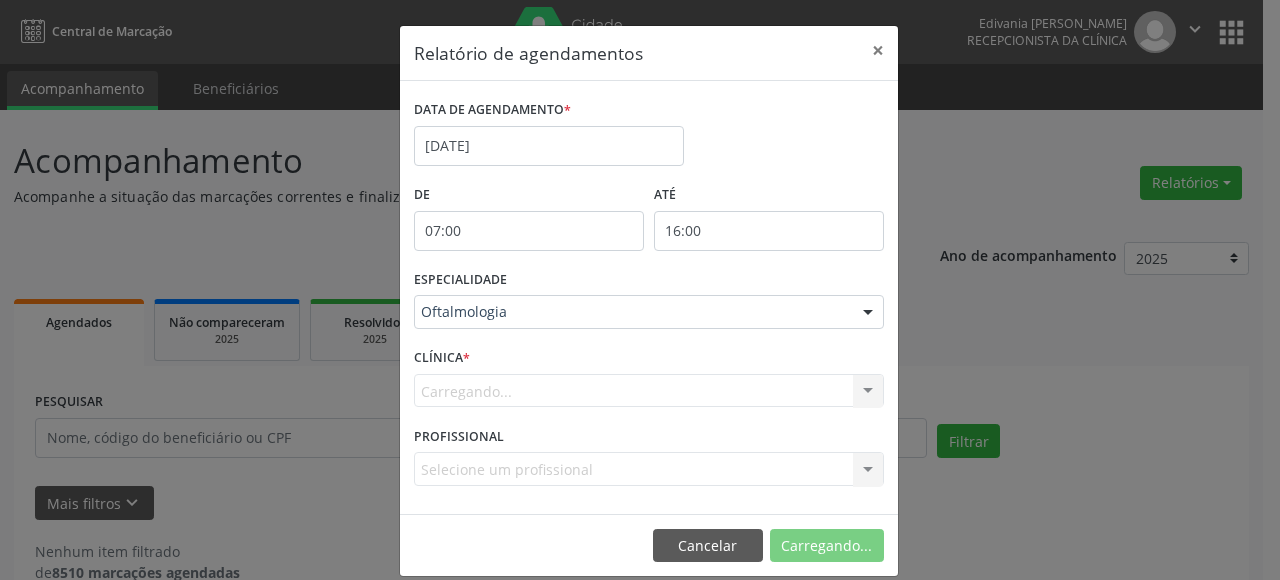 scroll, scrollTop: 22, scrollLeft: 0, axis: vertical 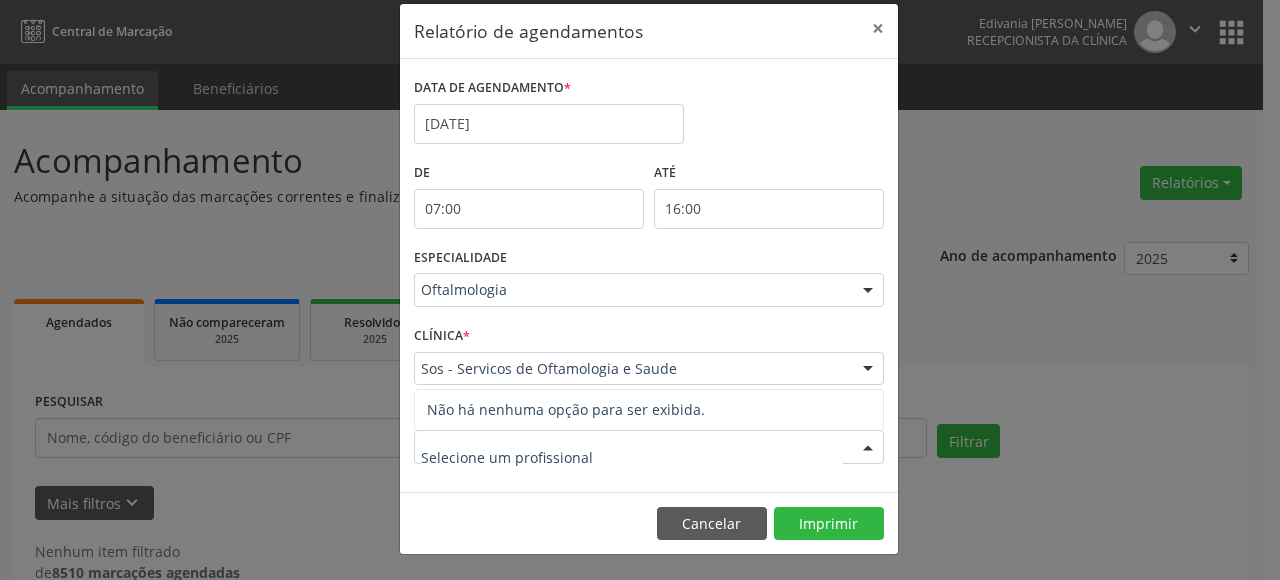 click at bounding box center (649, 447) 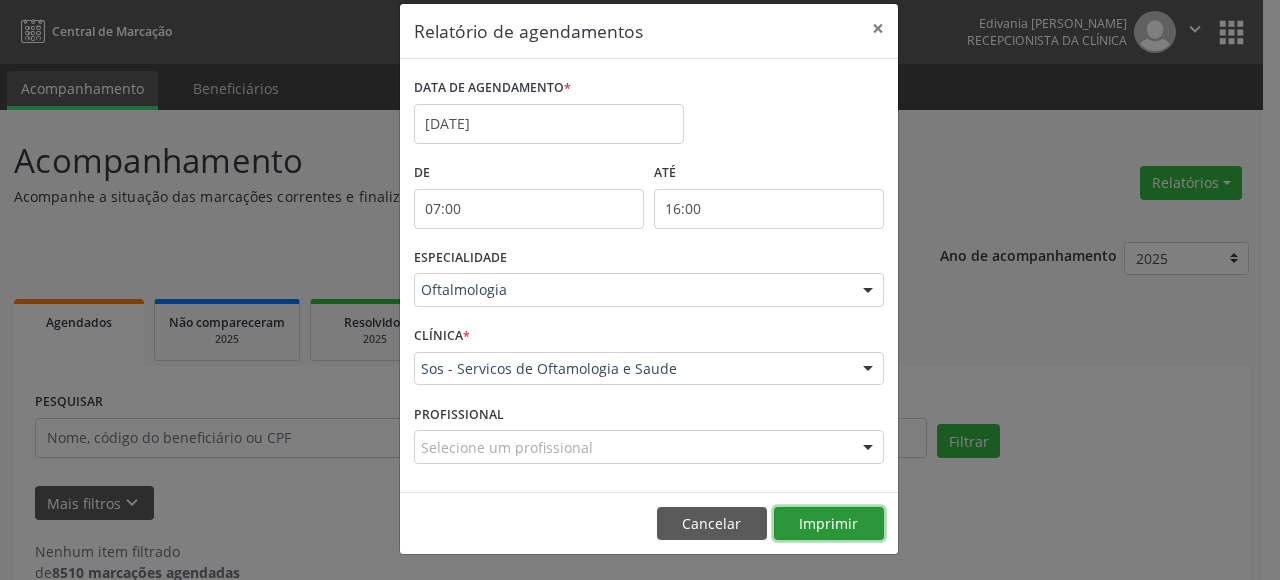 click on "Imprimir" at bounding box center (829, 524) 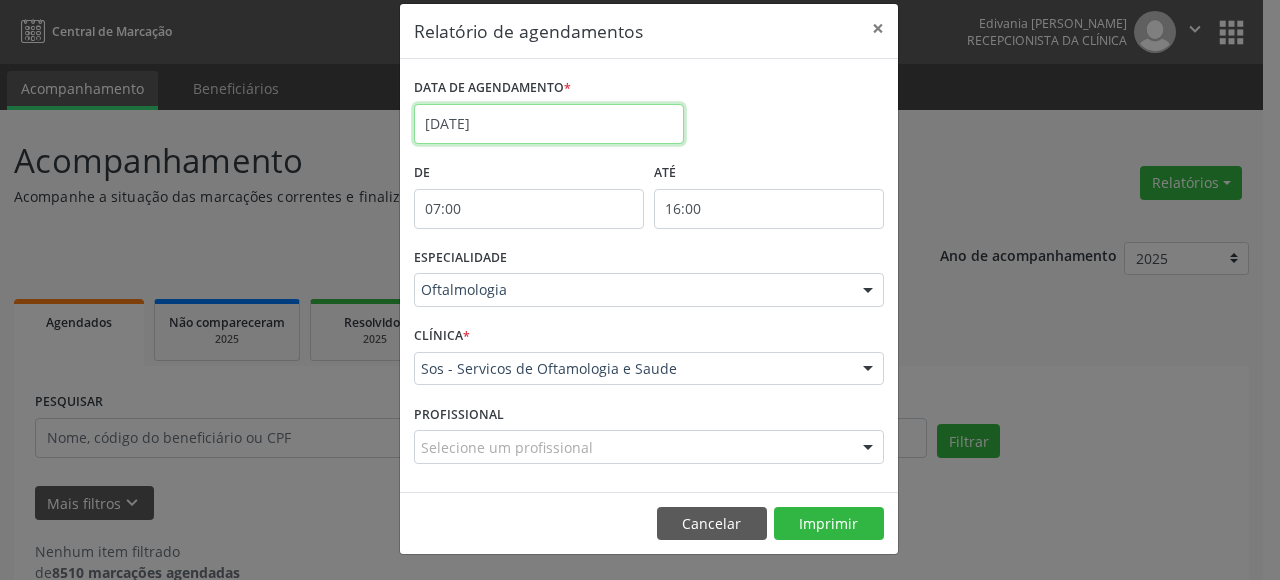click on "[DATE]" at bounding box center [549, 124] 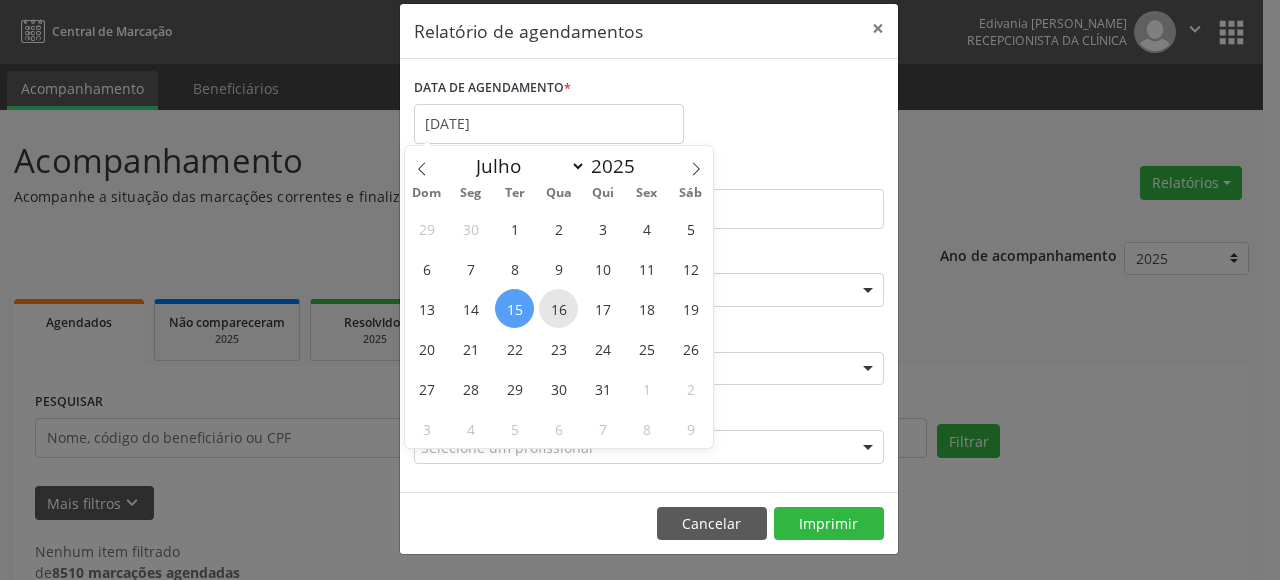 click on "16" at bounding box center (558, 308) 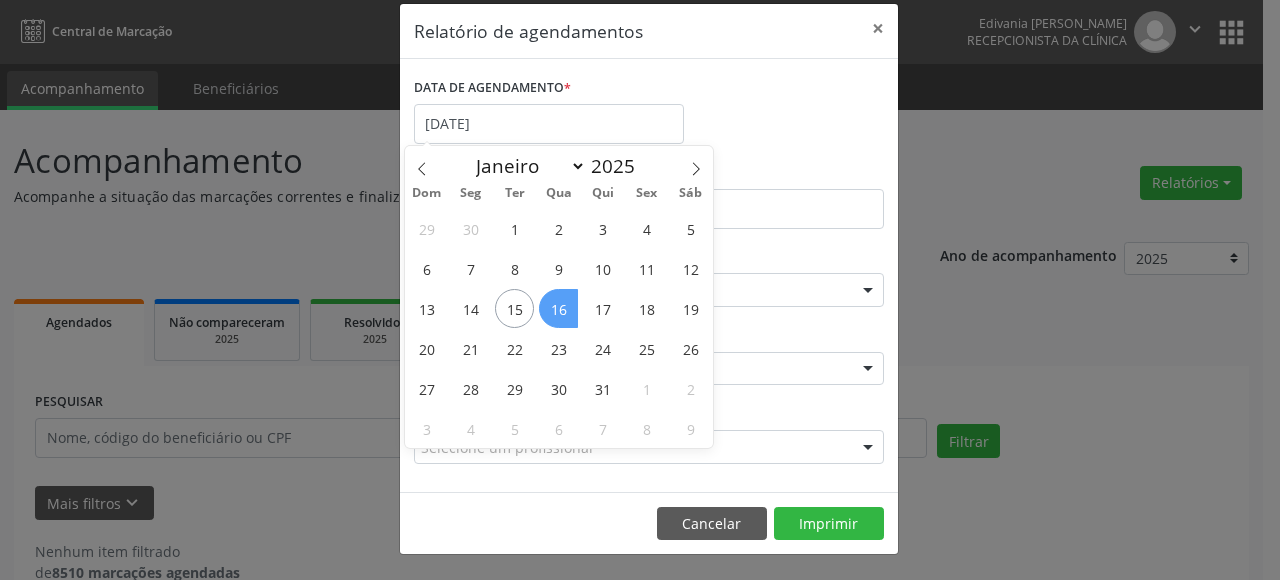 click on "16" at bounding box center [558, 308] 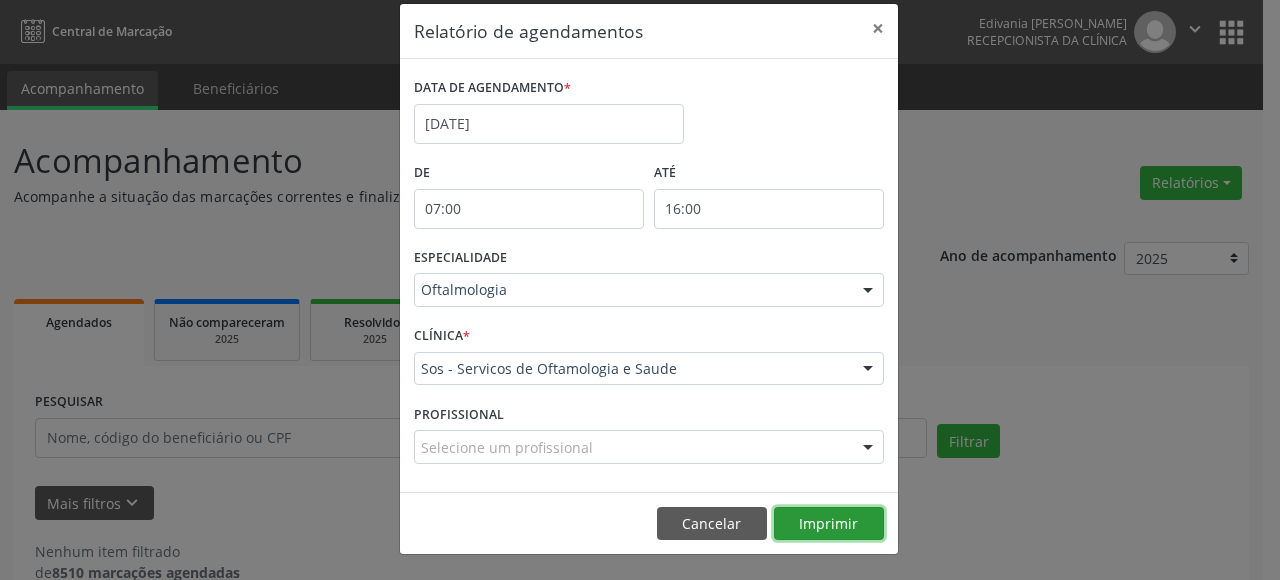 click on "Imprimir" at bounding box center (829, 524) 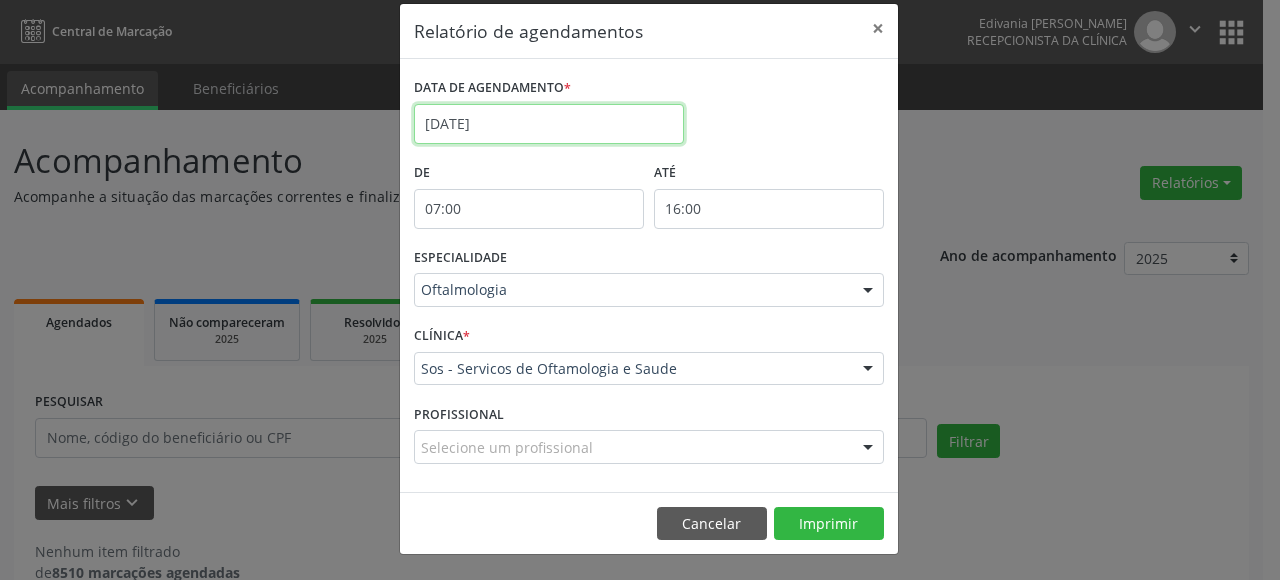 click on "[DATE]" at bounding box center (549, 124) 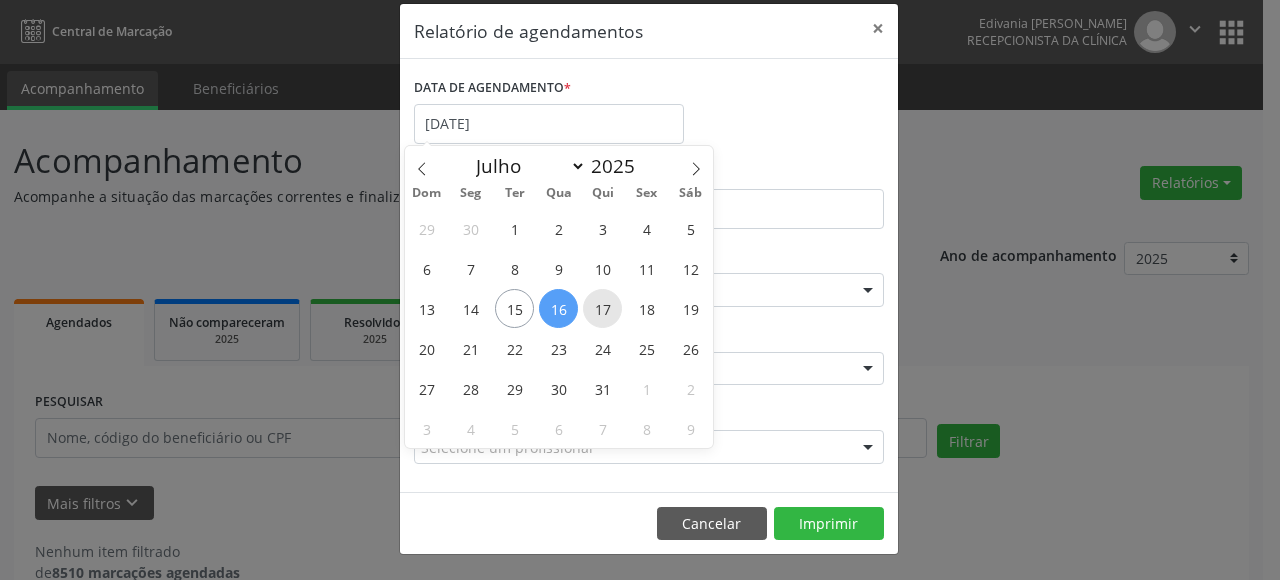 click on "17" at bounding box center [602, 308] 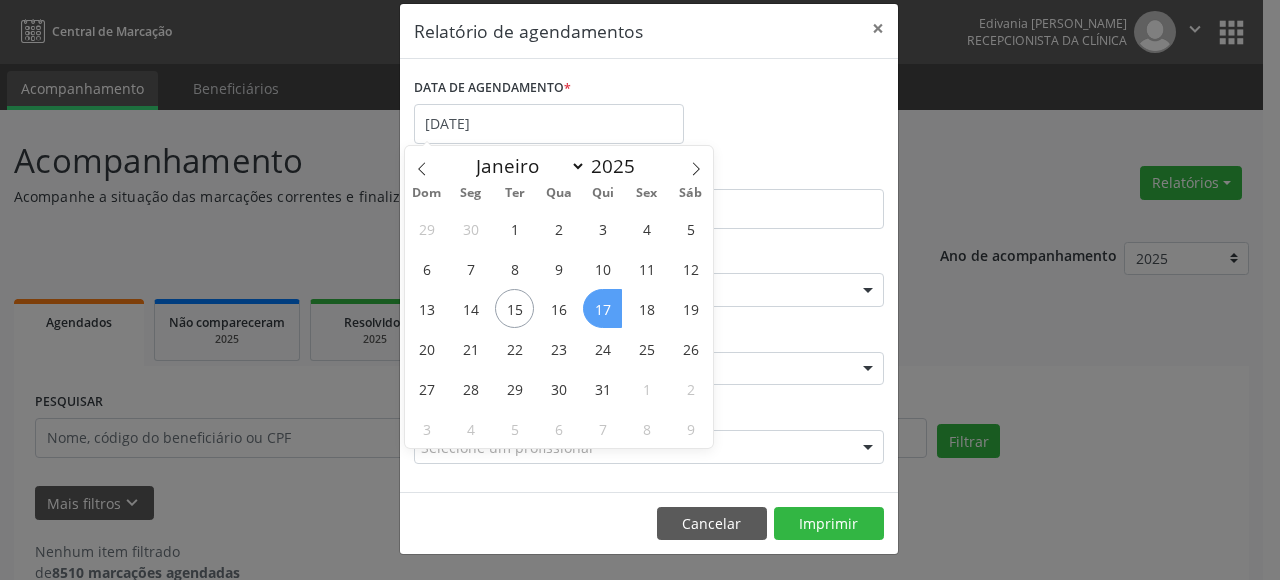click on "17" at bounding box center (602, 308) 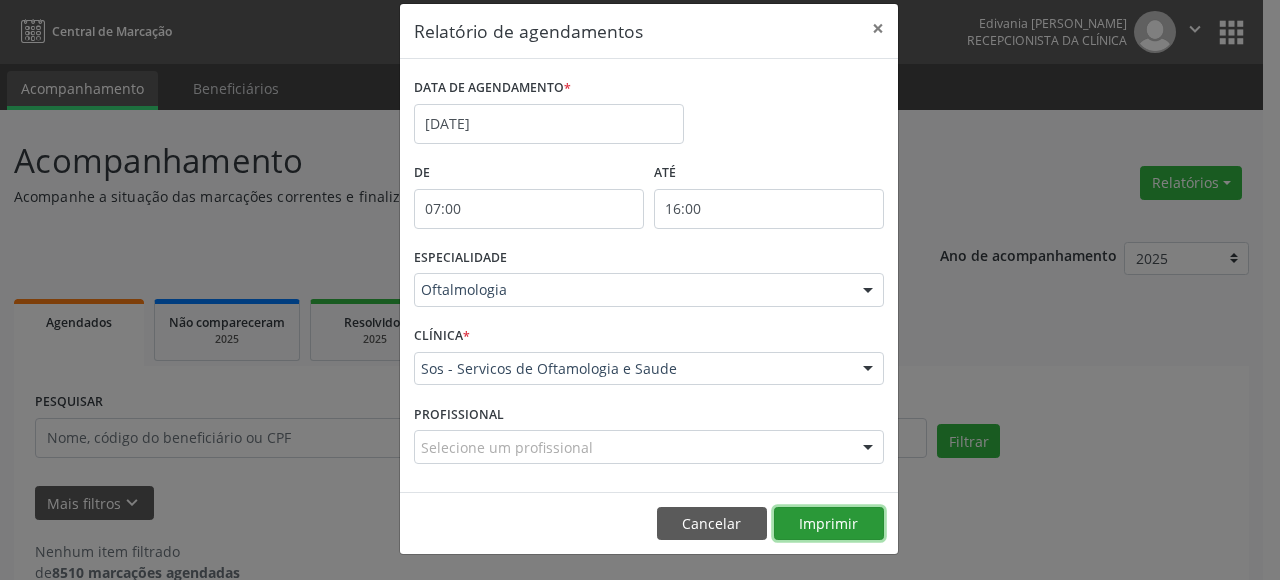 click on "Imprimir" at bounding box center [829, 524] 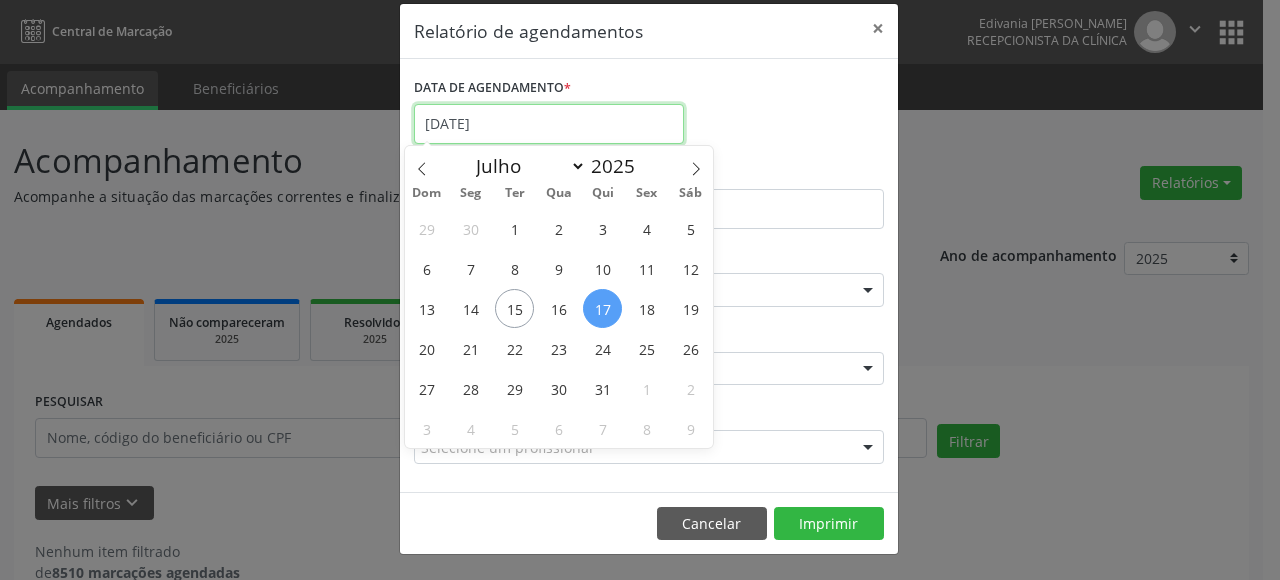 click on "[DATE]" at bounding box center (549, 124) 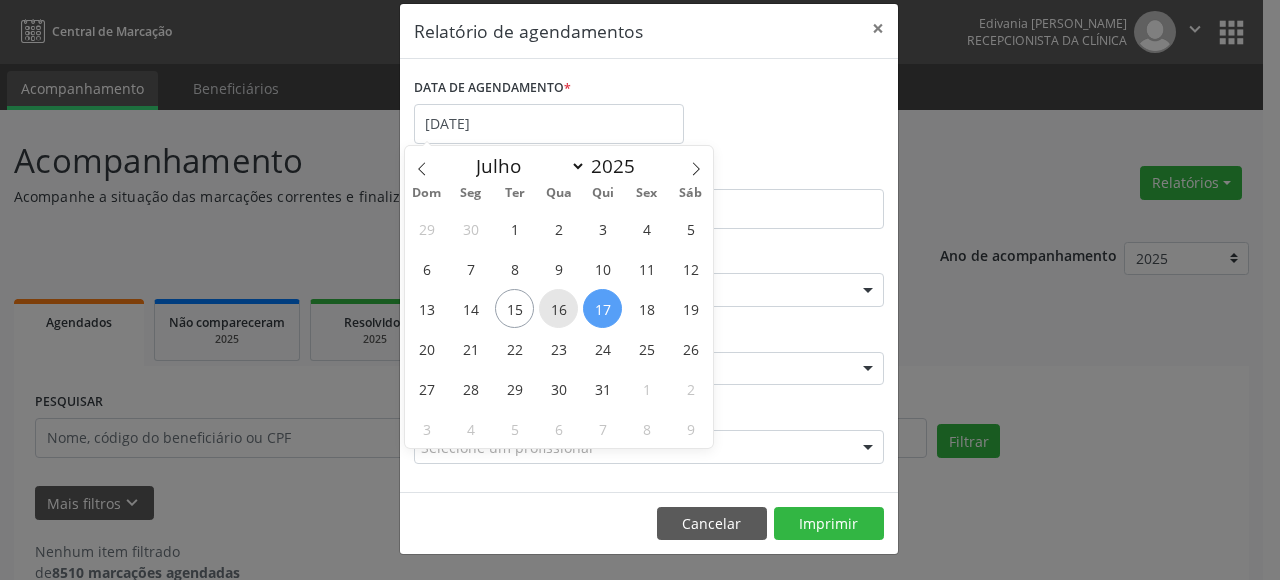 click on "16" at bounding box center [558, 308] 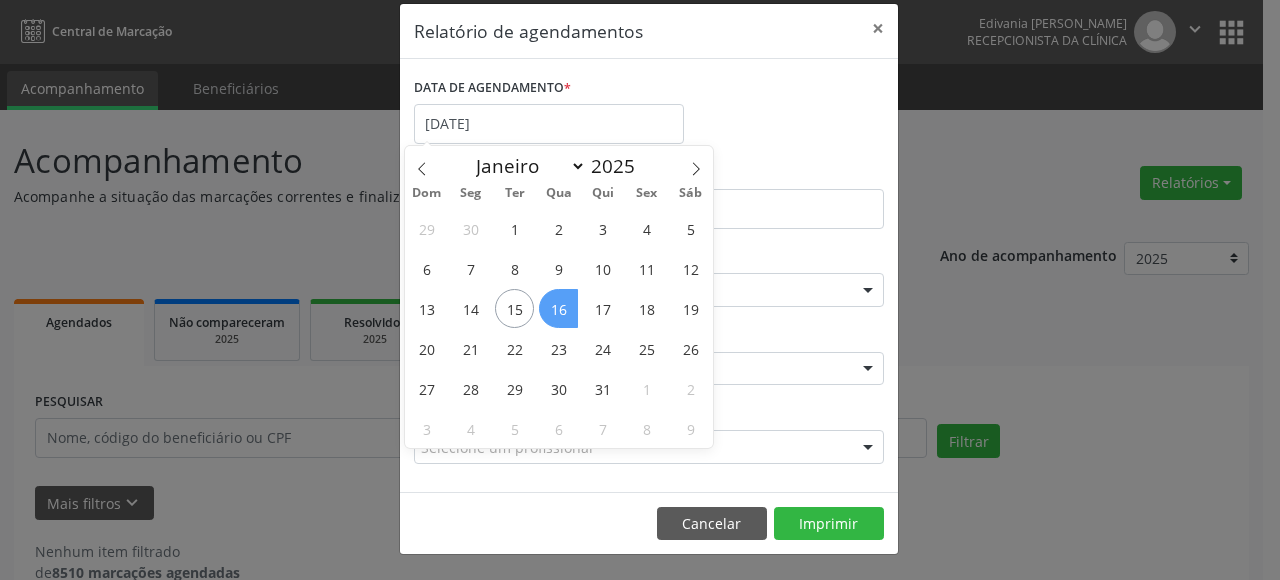 click on "16" at bounding box center [558, 308] 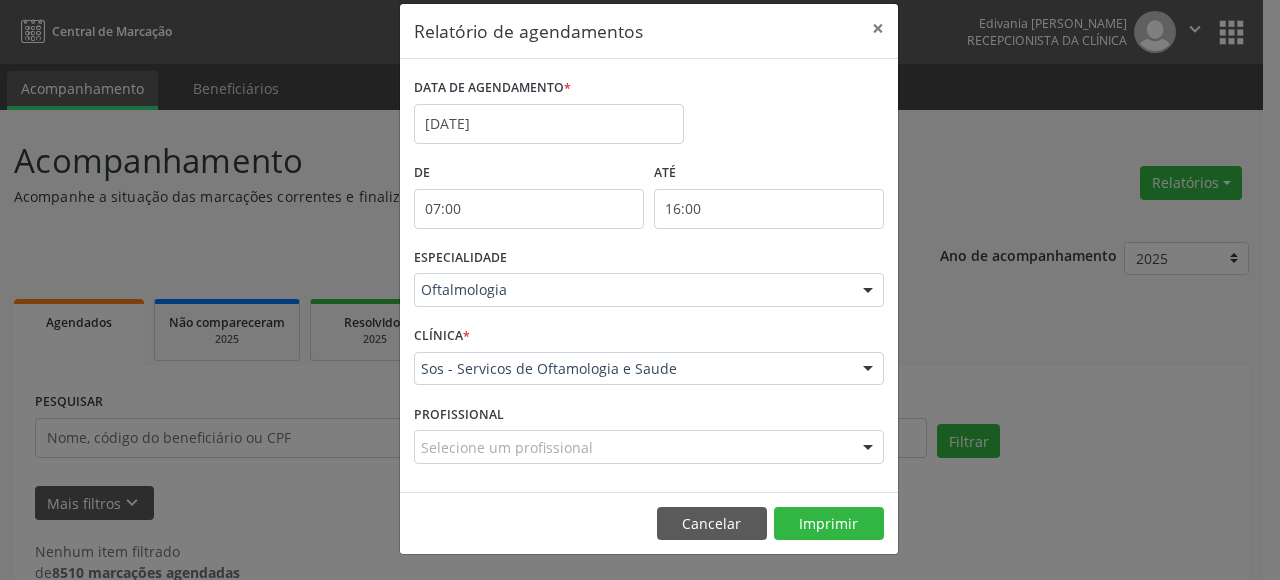 click on "Selecione um profissional" at bounding box center [649, 447] 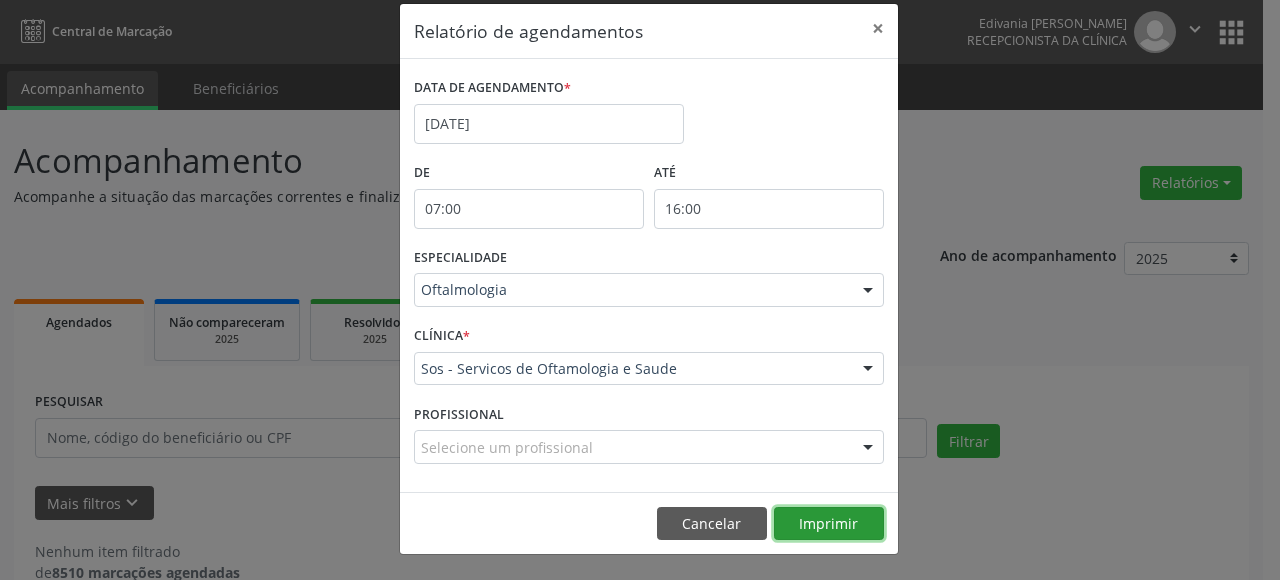 click on "Imprimir" at bounding box center [829, 524] 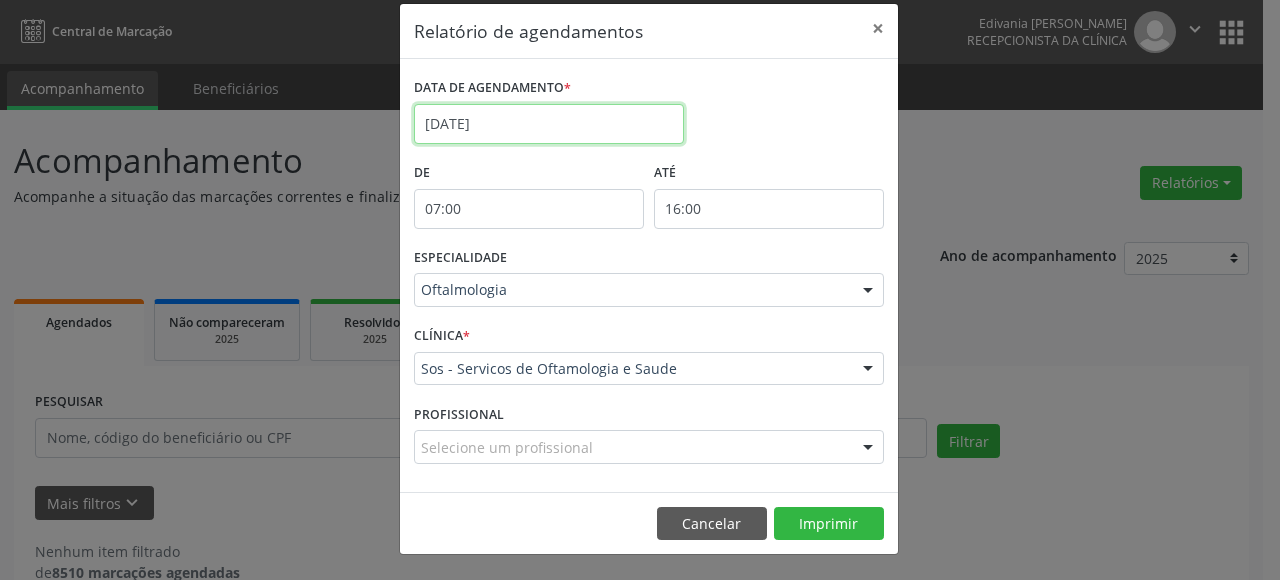 click on "[DATE]" at bounding box center [549, 124] 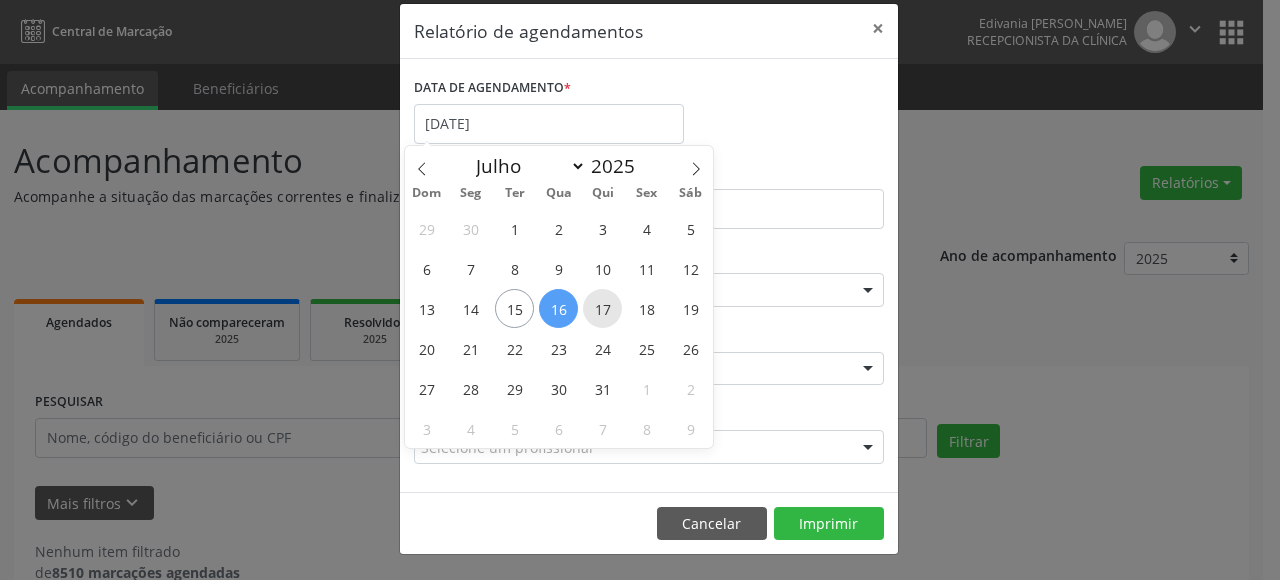 click on "17" at bounding box center (602, 308) 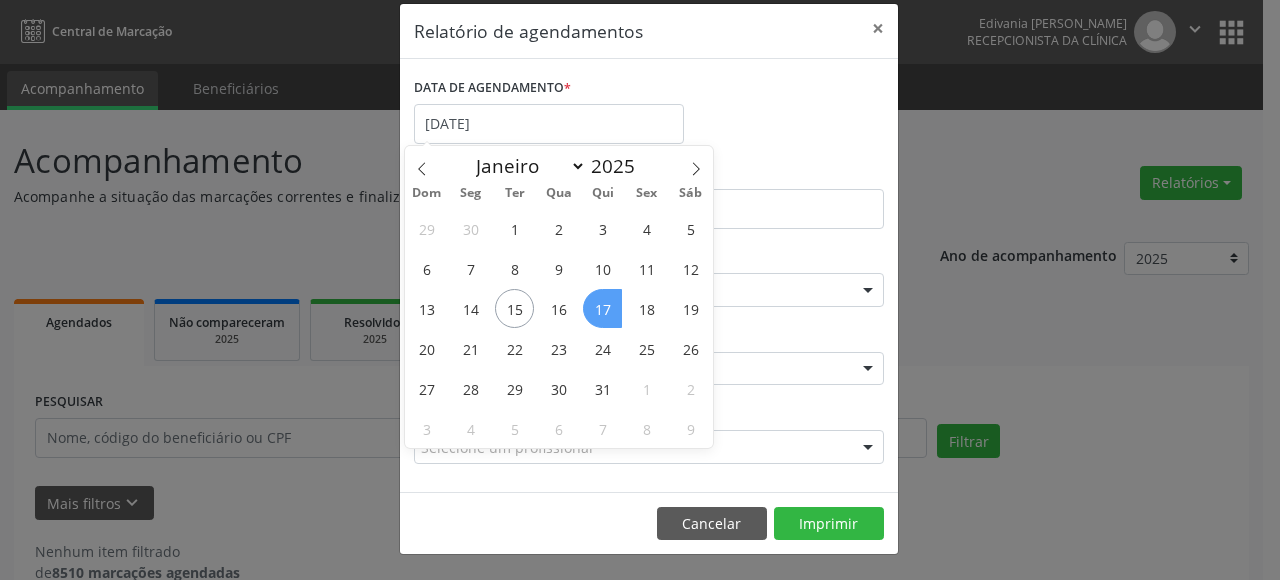 click on "17" at bounding box center (602, 308) 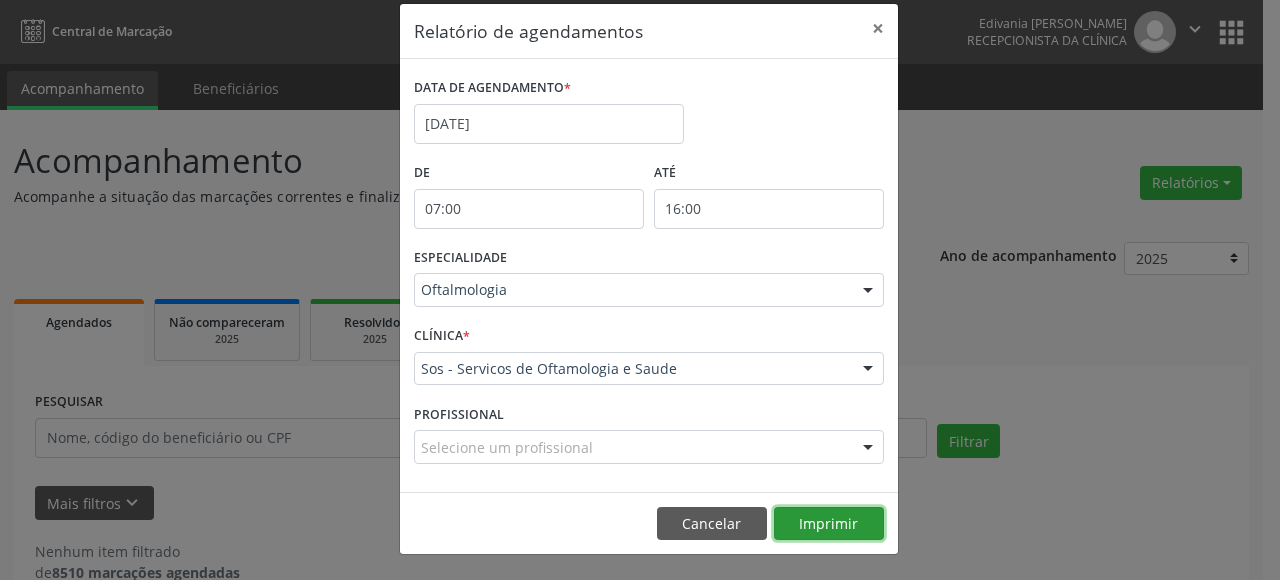 click on "Imprimir" at bounding box center (829, 524) 